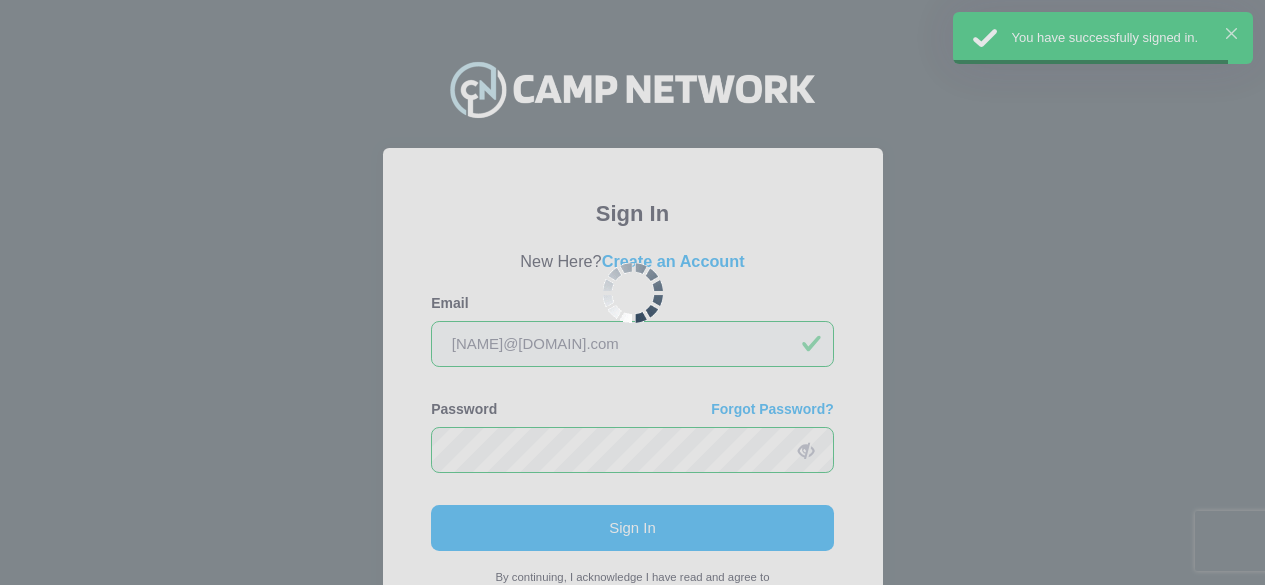 scroll, scrollTop: 0, scrollLeft: 0, axis: both 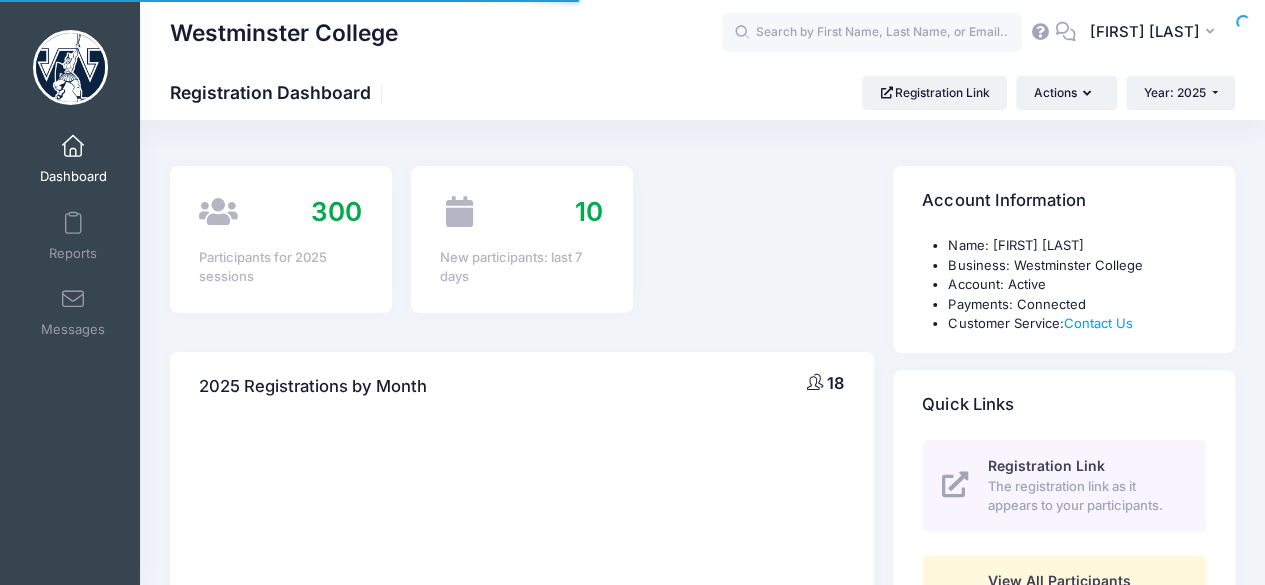 select 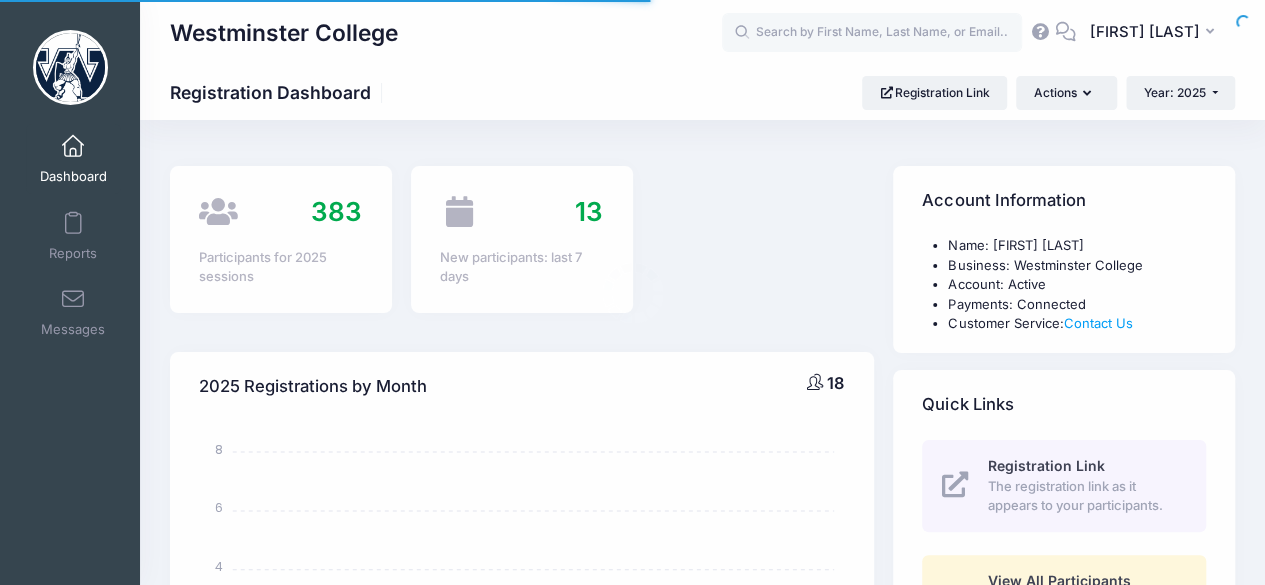scroll, scrollTop: 0, scrollLeft: 0, axis: both 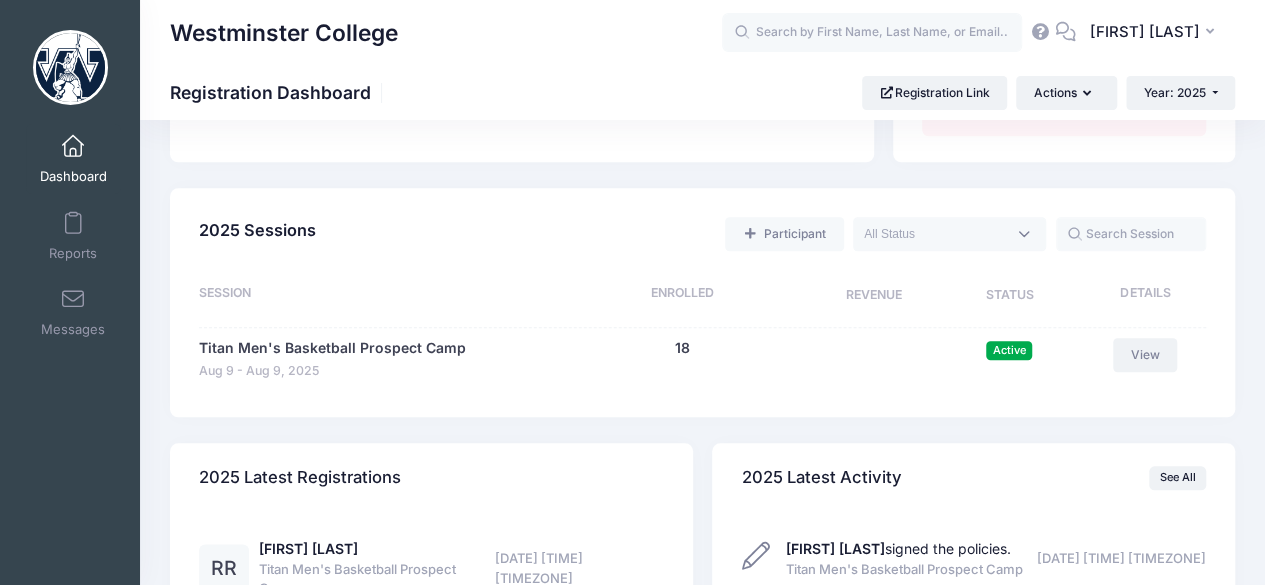 click on "View" at bounding box center (1145, 355) 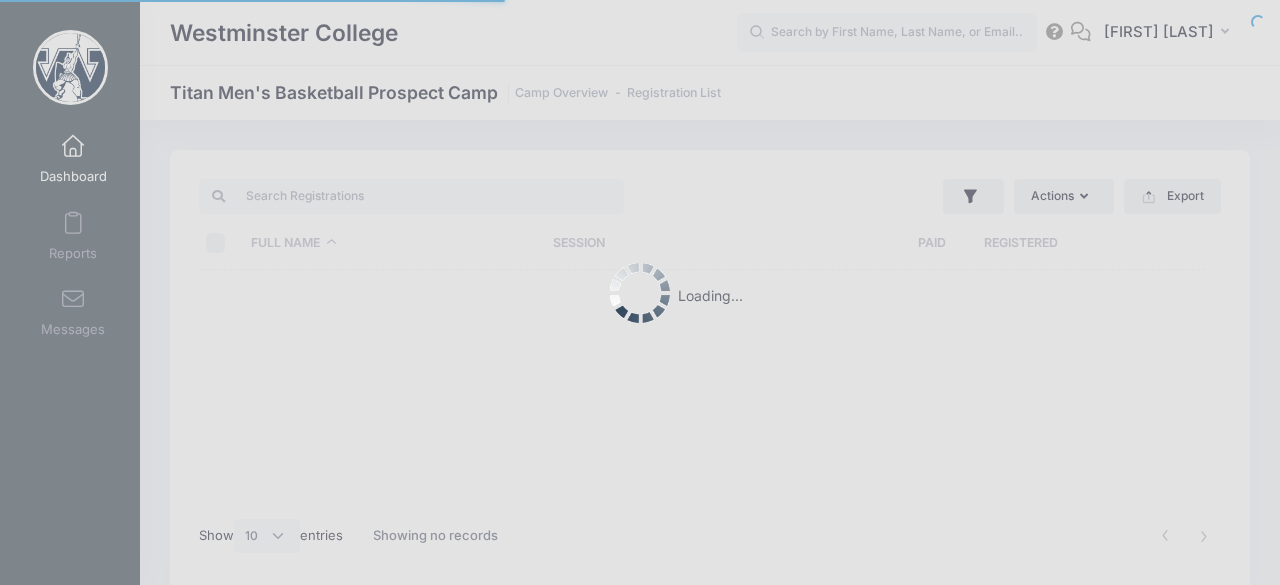 select on "10" 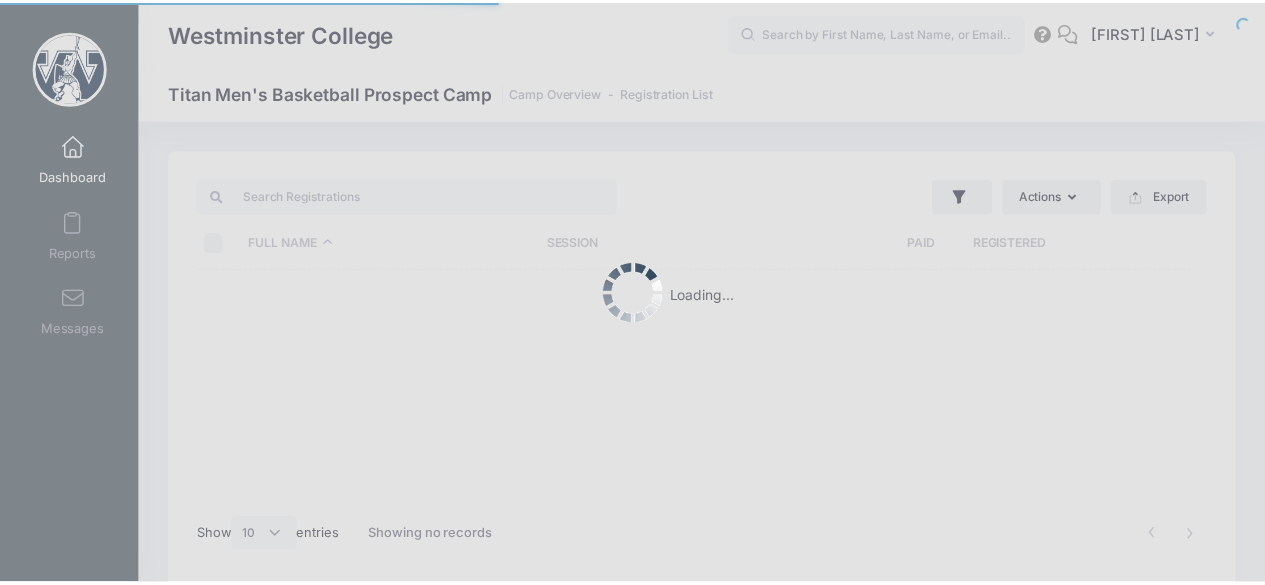 scroll, scrollTop: 0, scrollLeft: 0, axis: both 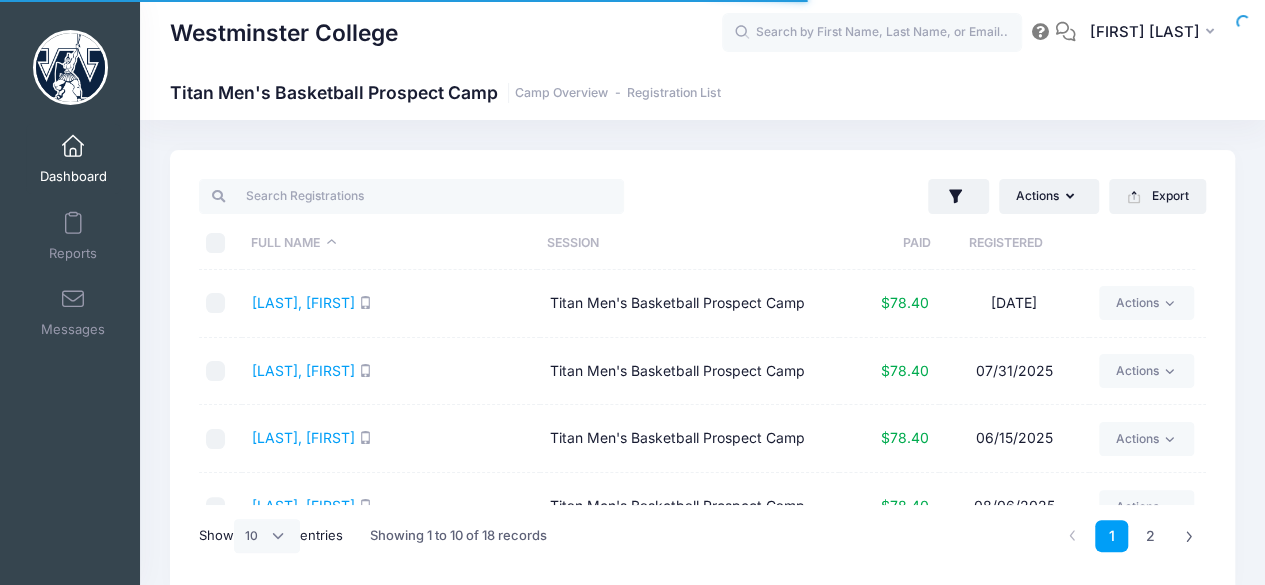 click on "Registered" at bounding box center [1005, 243] 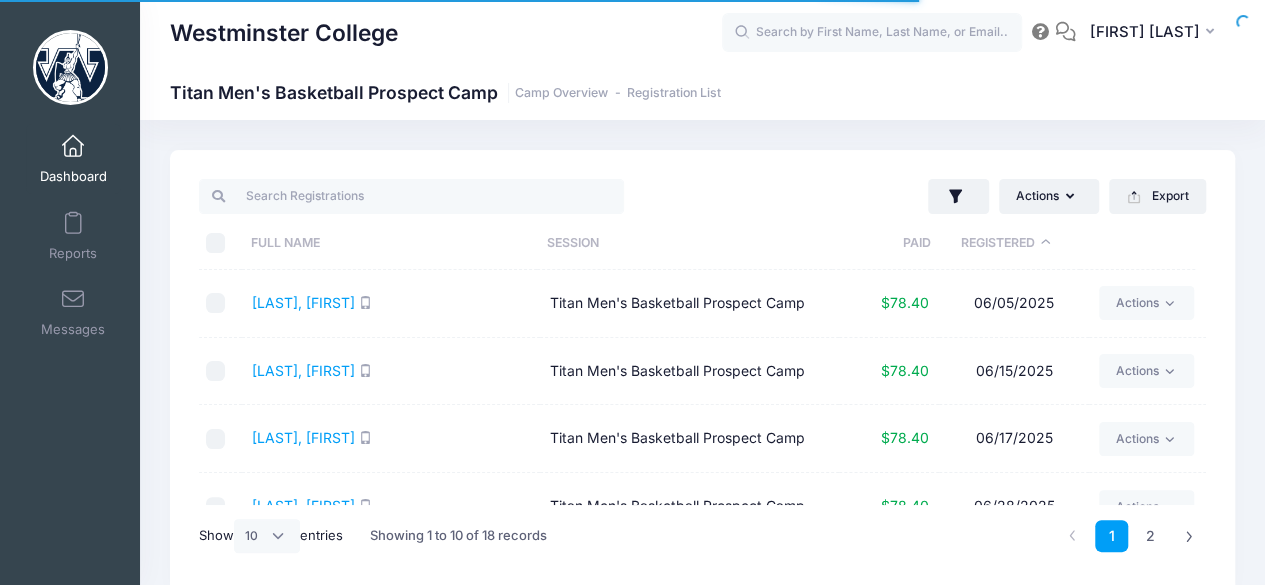 click on "Registered" at bounding box center (1005, 243) 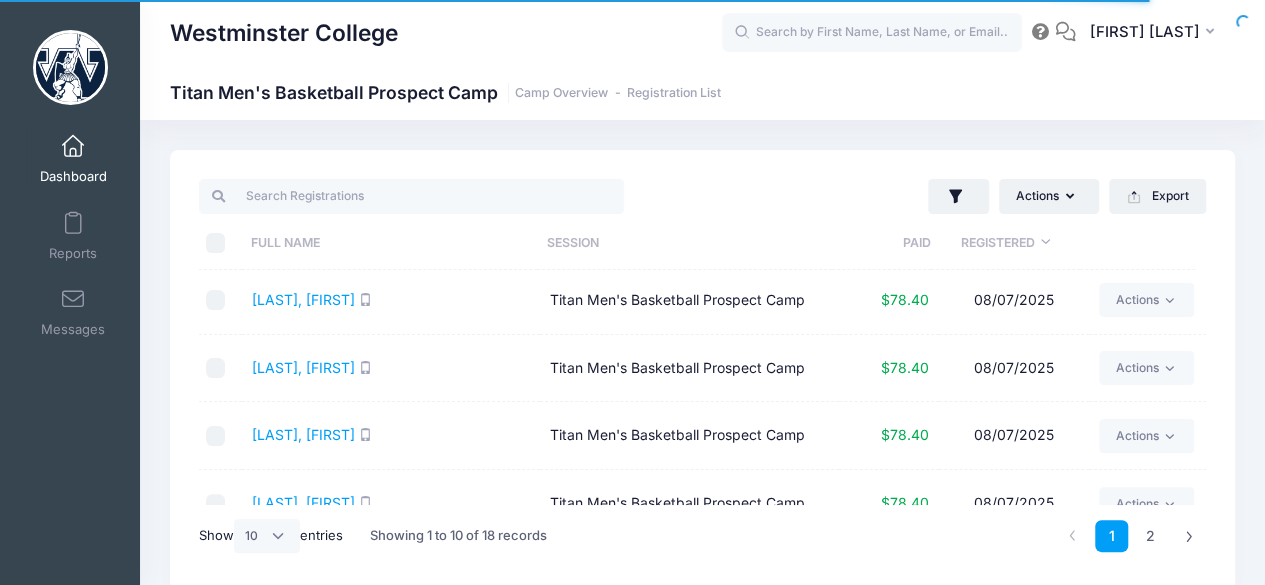 scroll, scrollTop: 0, scrollLeft: 0, axis: both 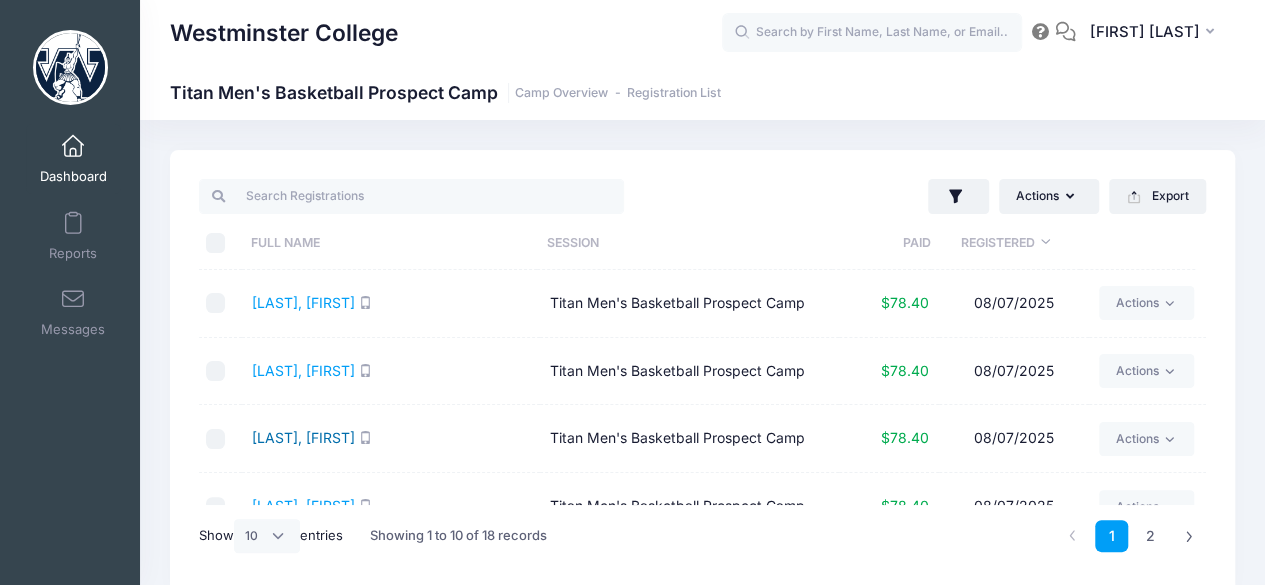 click on "Langham, Hudson" at bounding box center [303, 437] 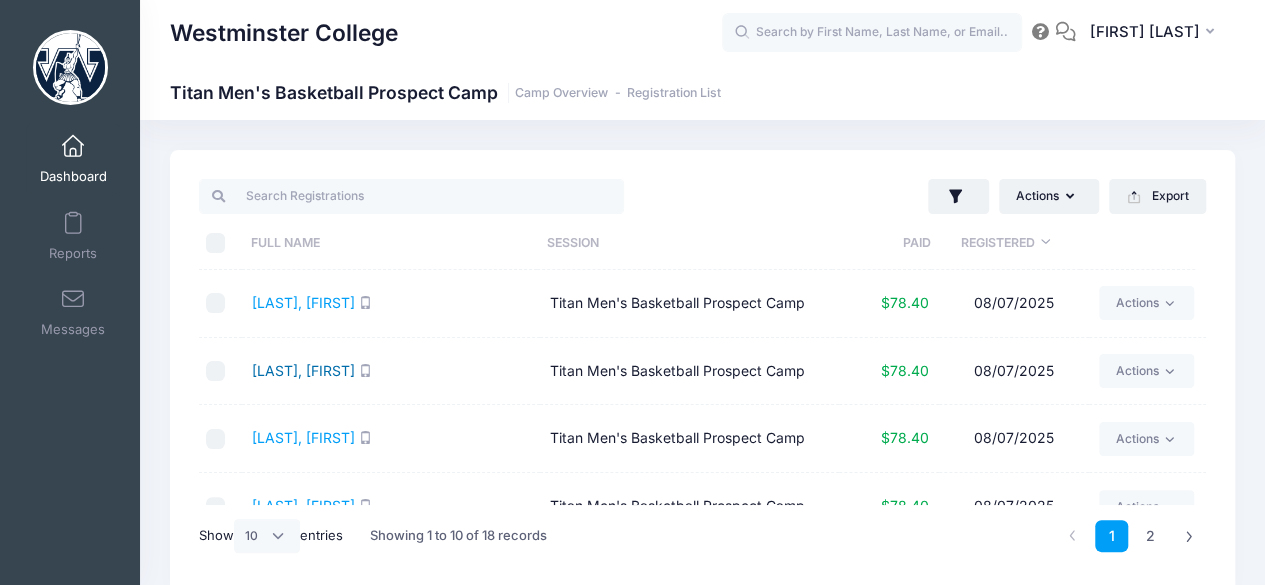 click on "Vovaris, Jax" at bounding box center (303, 370) 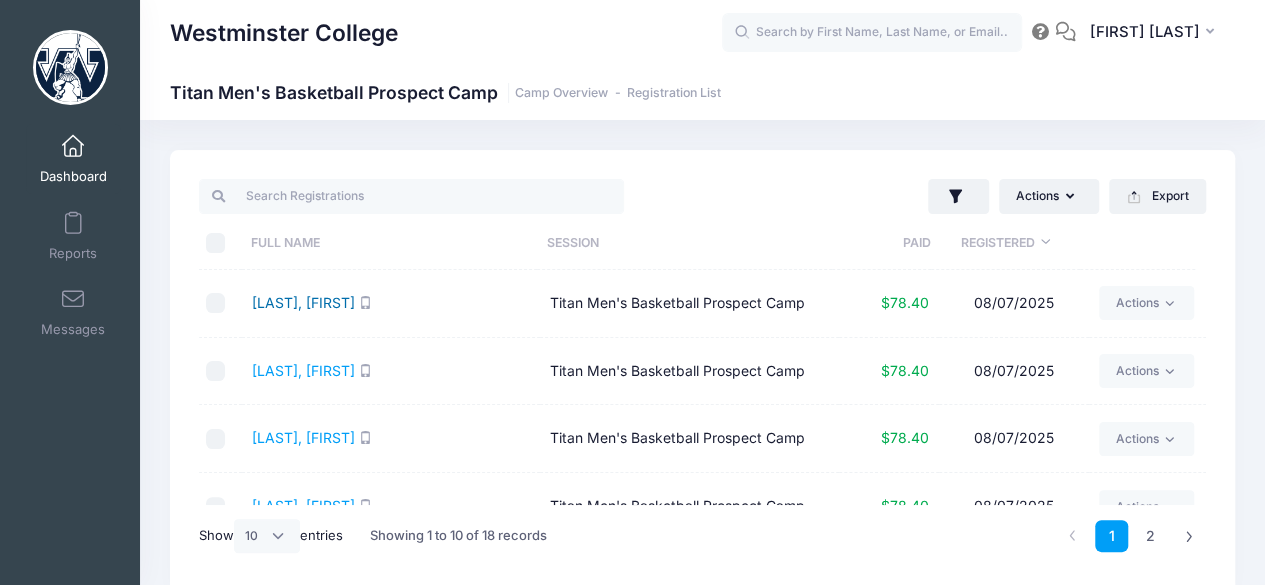click on "Ramgeet, Rajhan" at bounding box center [303, 302] 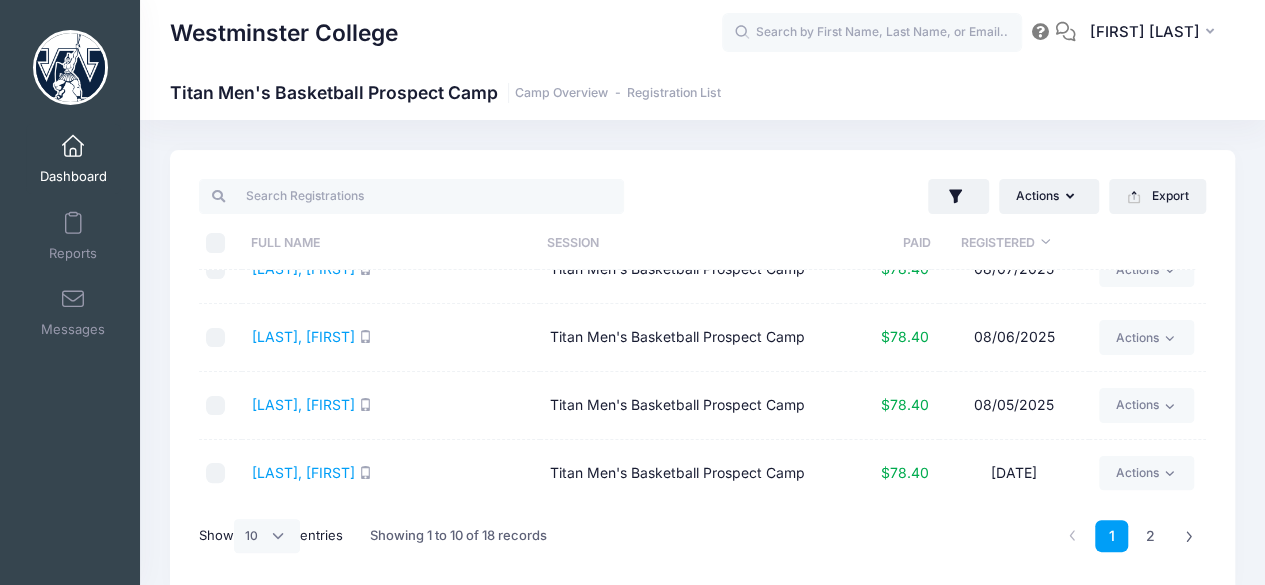 scroll, scrollTop: 438, scrollLeft: 0, axis: vertical 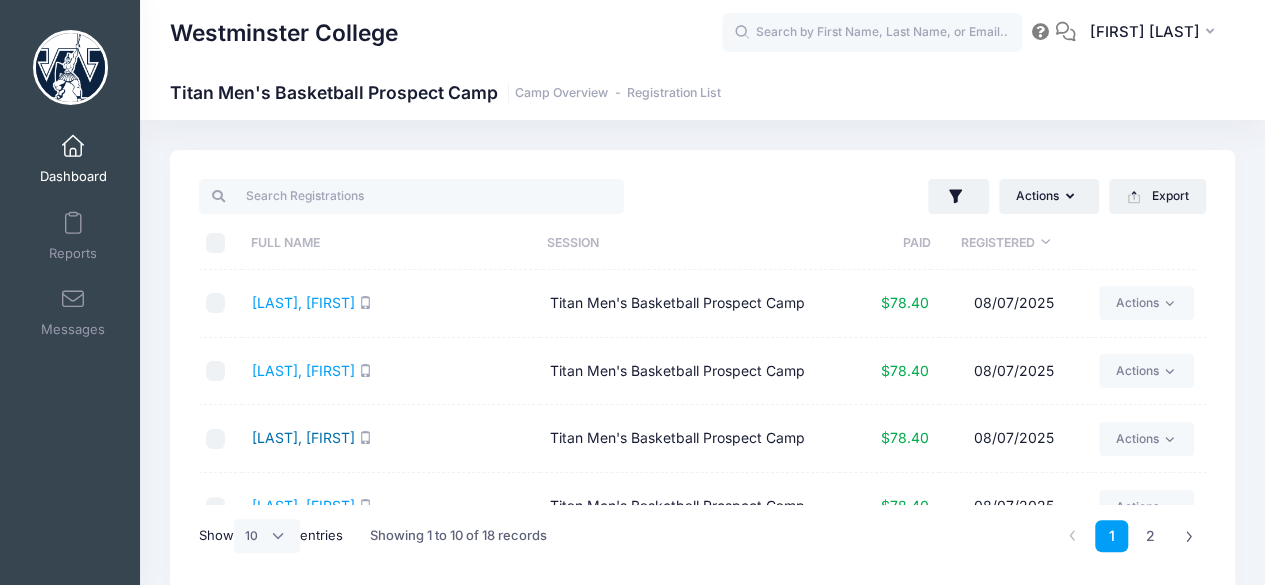 click on "[LAST], [FIRST]" at bounding box center [303, 437] 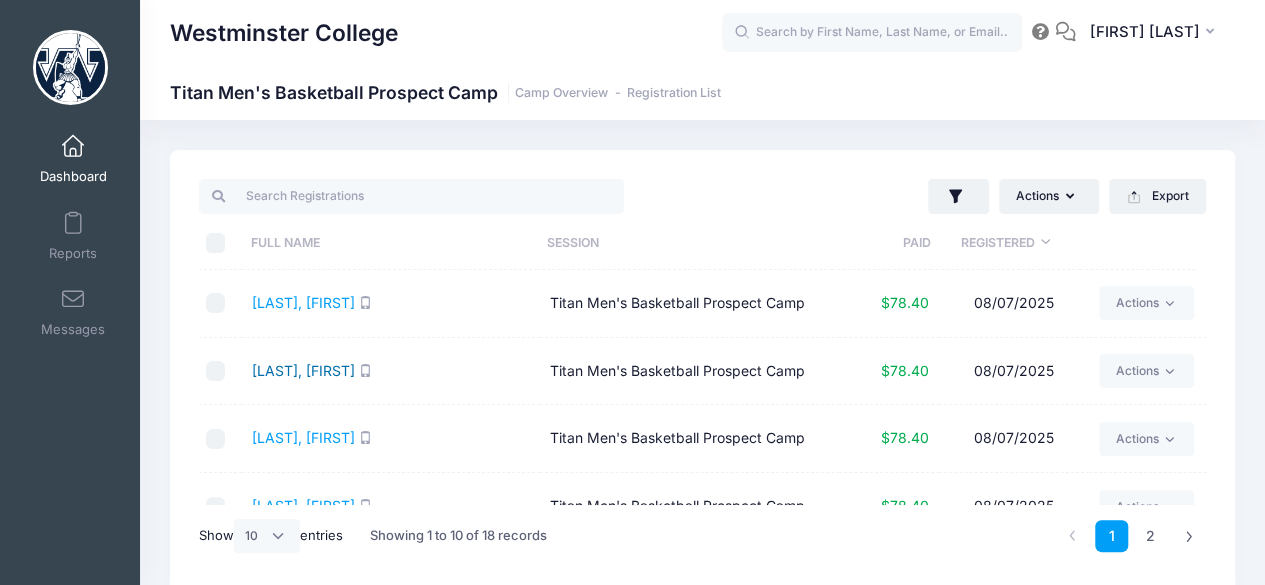 click on "[LAST], [FIRST]" at bounding box center [303, 370] 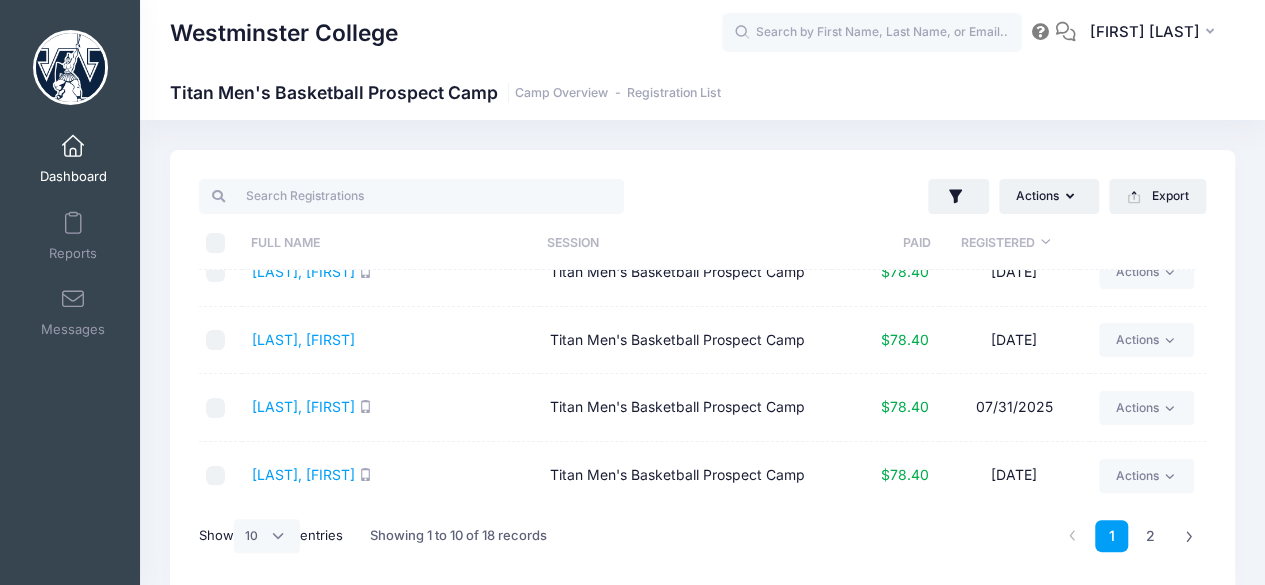 scroll, scrollTop: 0, scrollLeft: 0, axis: both 